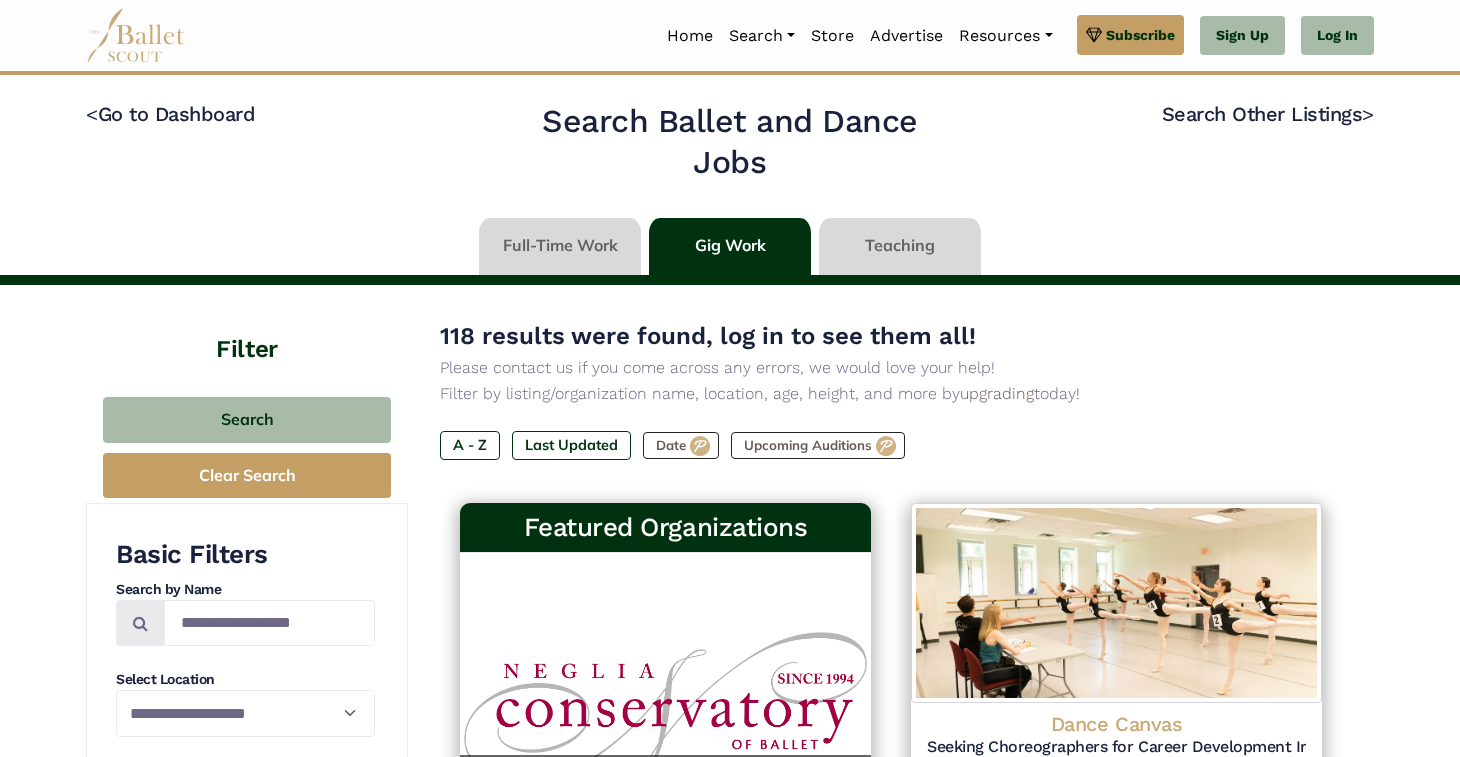 scroll, scrollTop: 0, scrollLeft: 0, axis: both 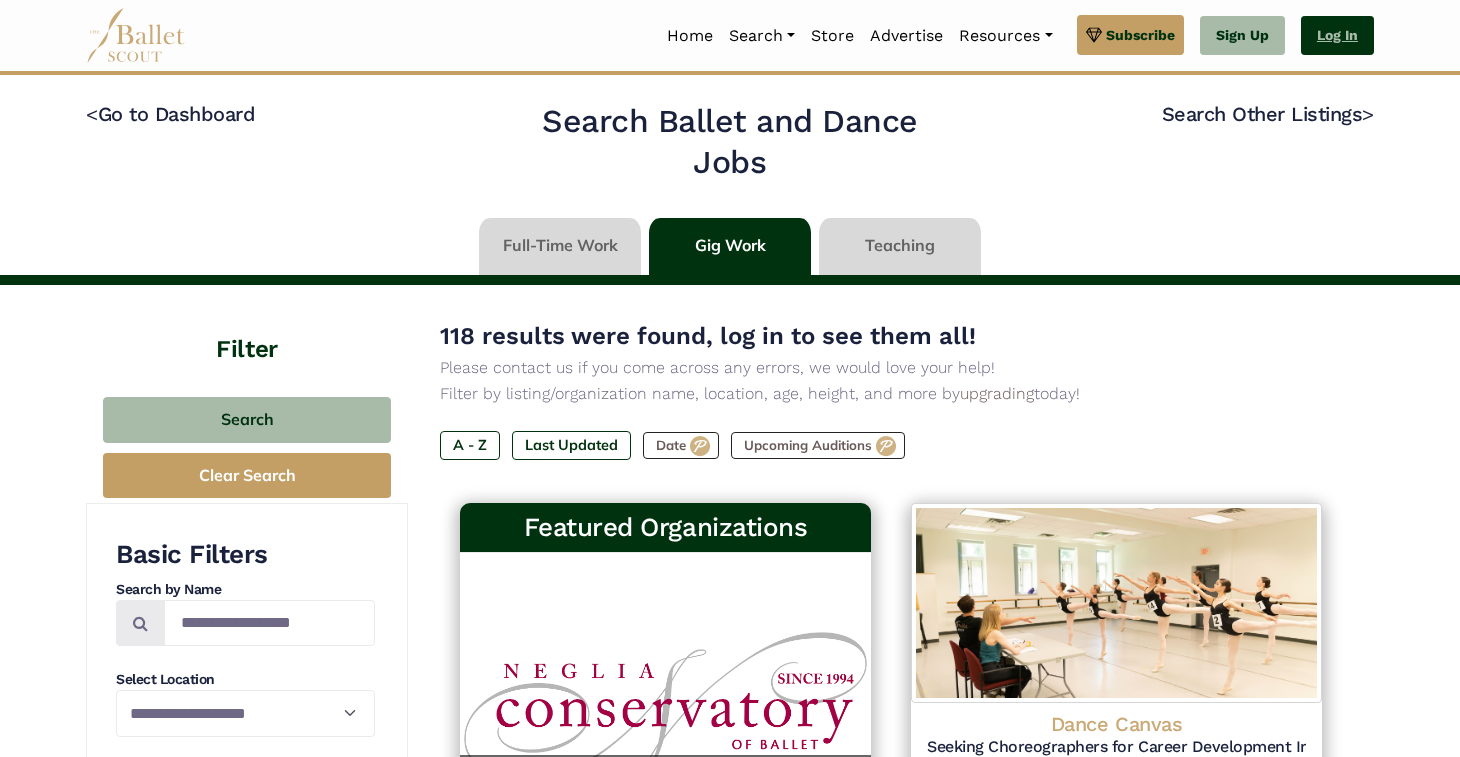 click on "Log In" at bounding box center (1337, 36) 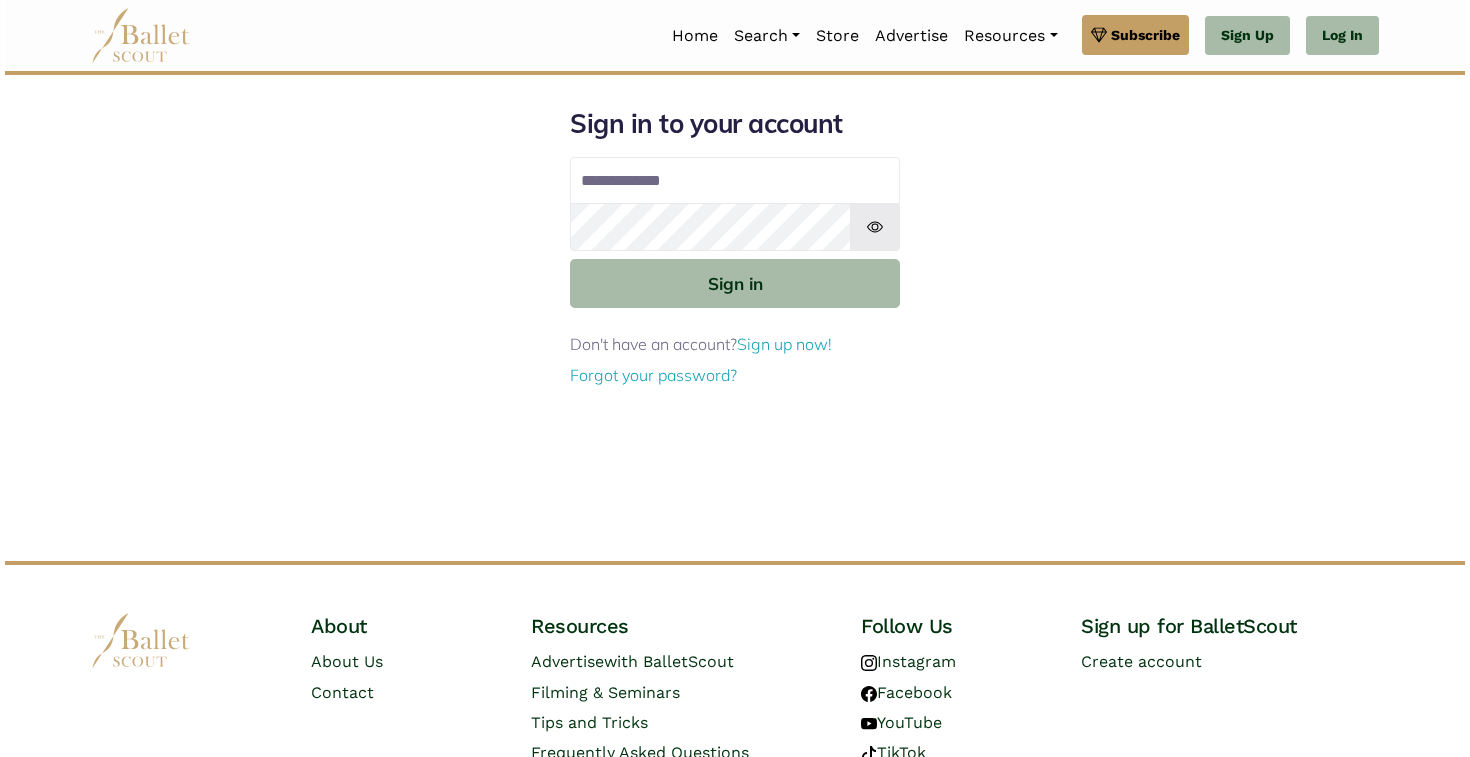 scroll, scrollTop: 0, scrollLeft: 0, axis: both 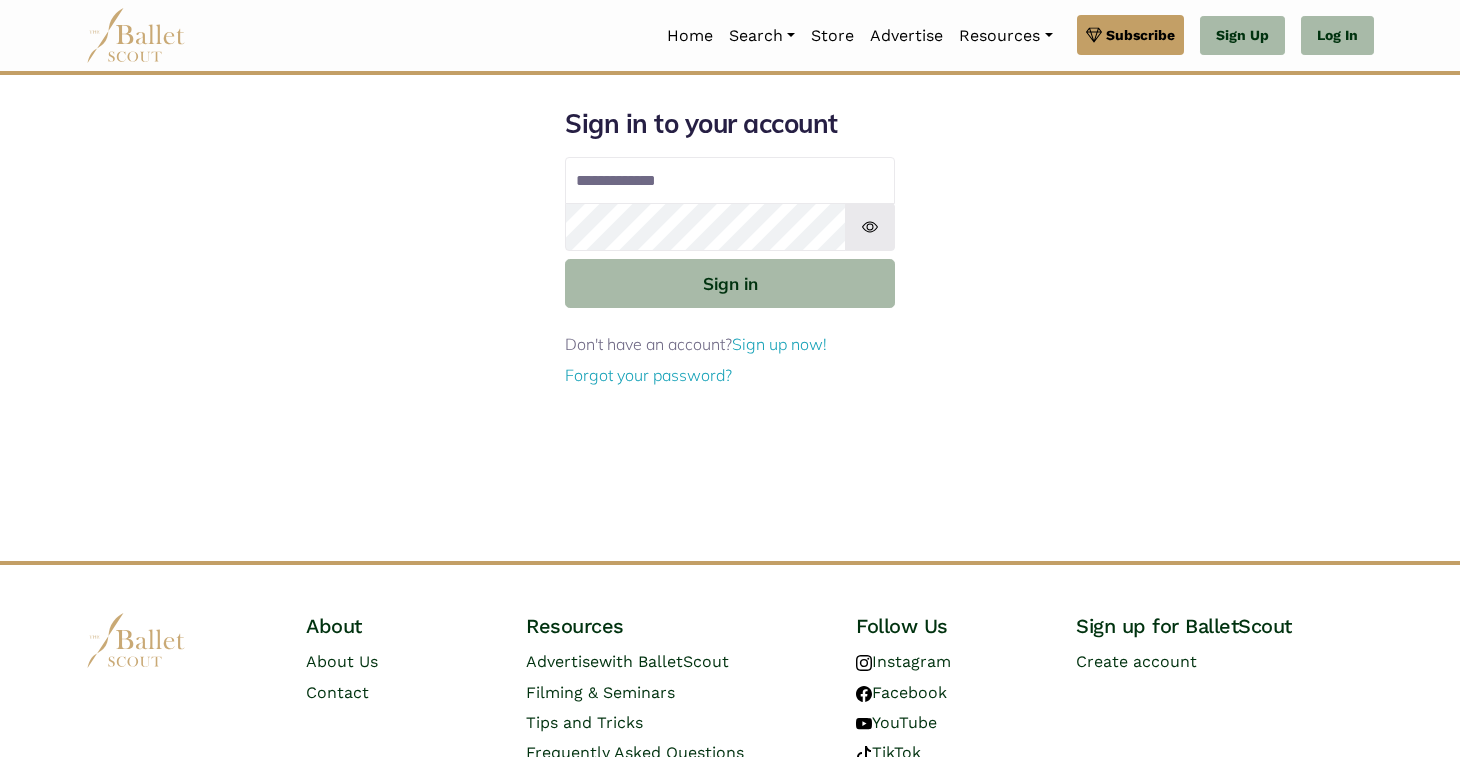 click on "Email address" at bounding box center (730, 181) 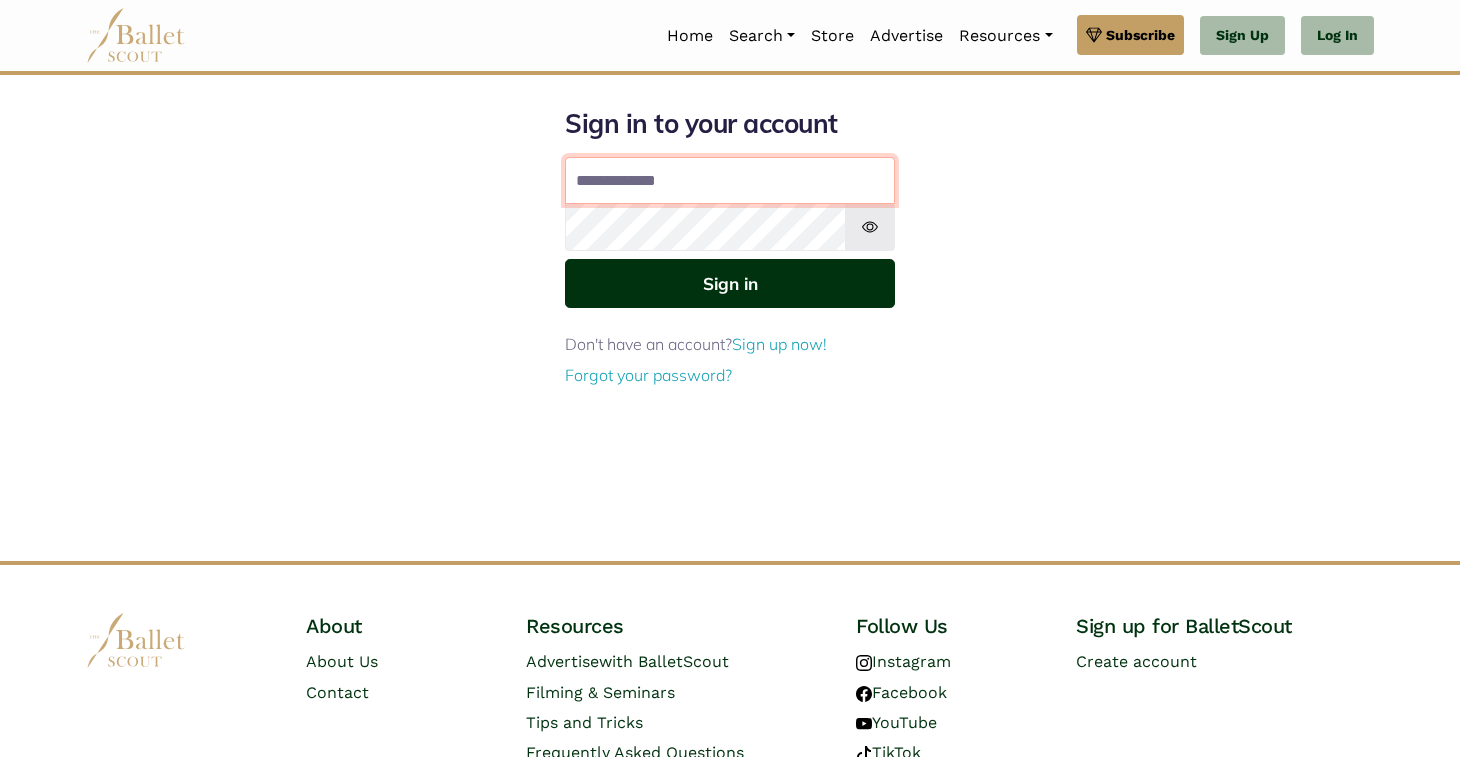 type on "**********" 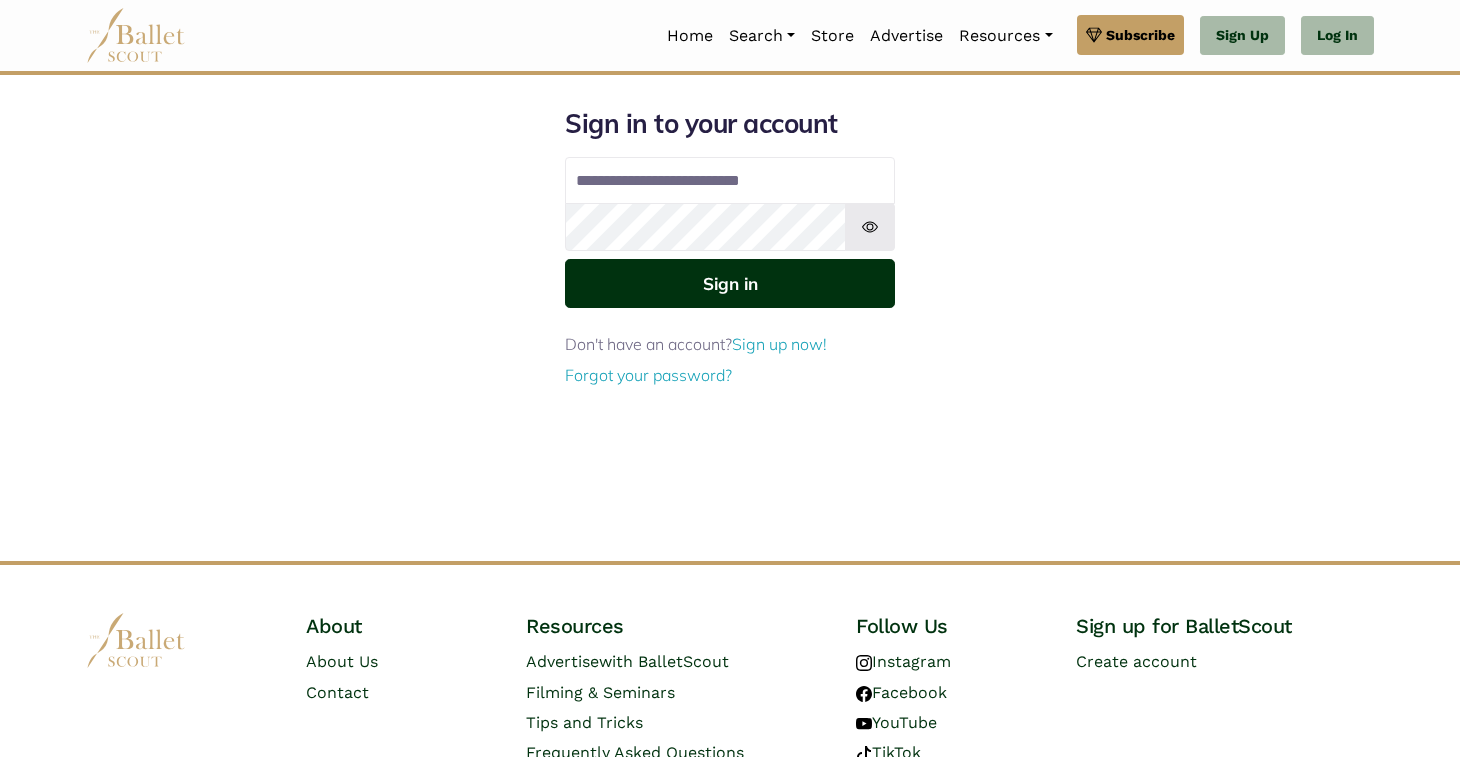 click on "Sign in" at bounding box center (730, 283) 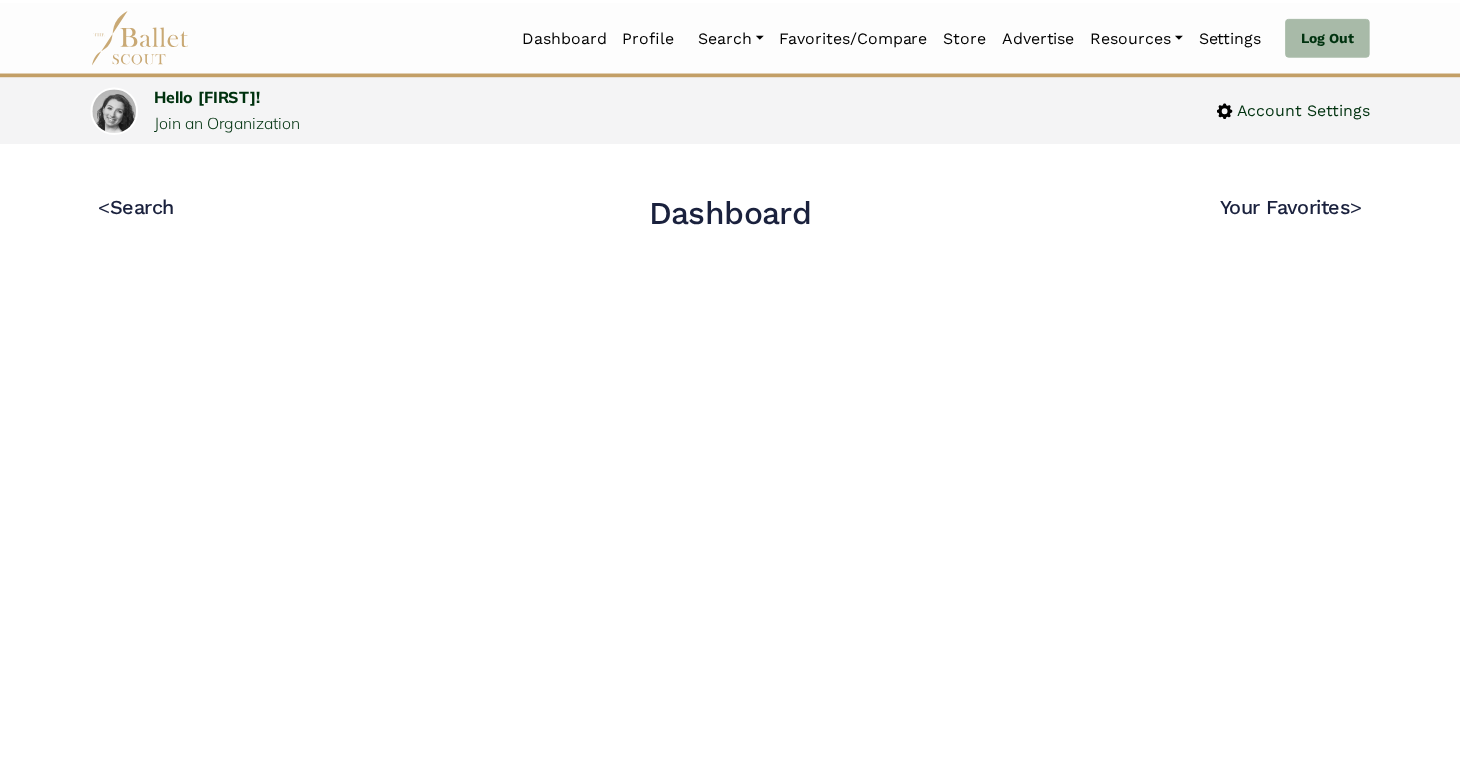 scroll, scrollTop: 0, scrollLeft: 0, axis: both 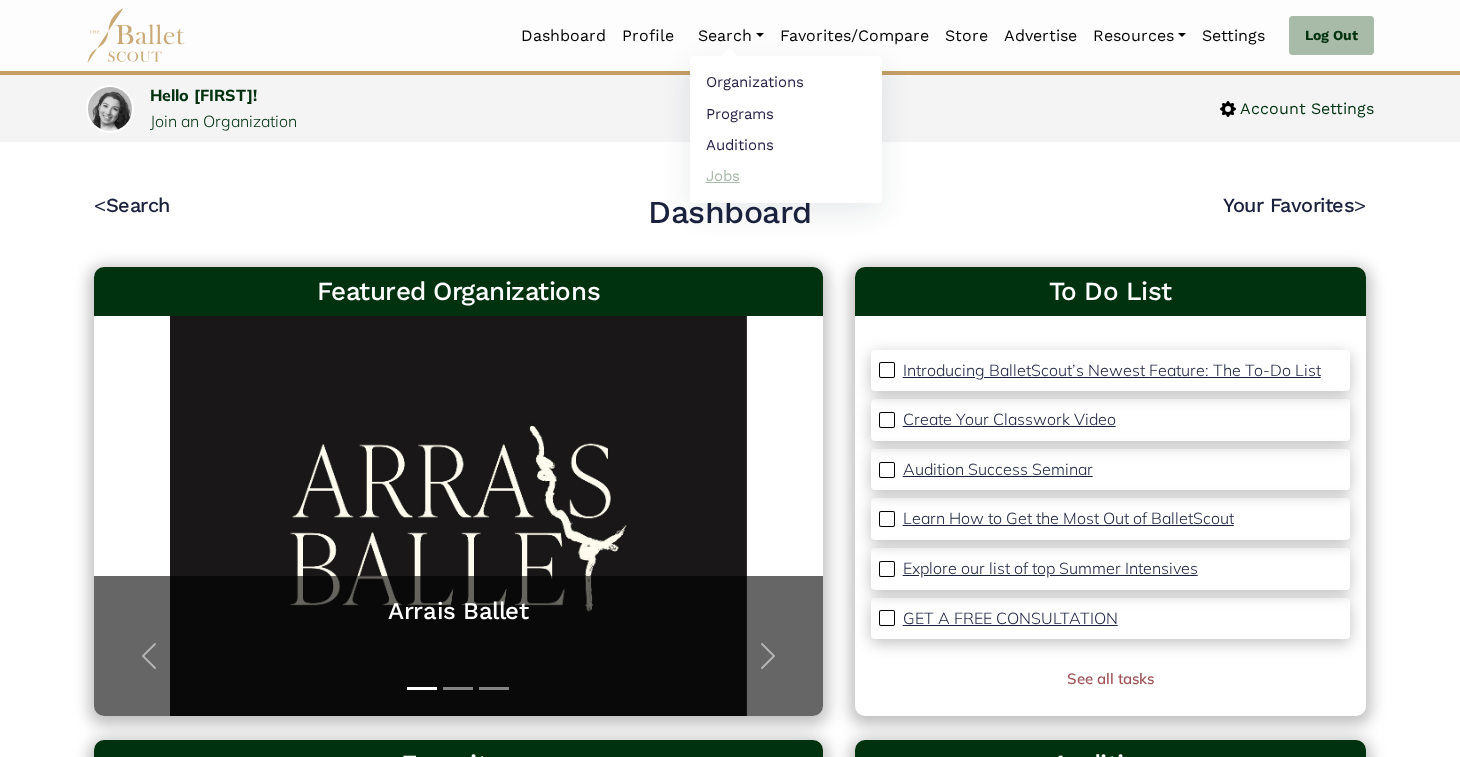 click on "Jobs" at bounding box center (786, 175) 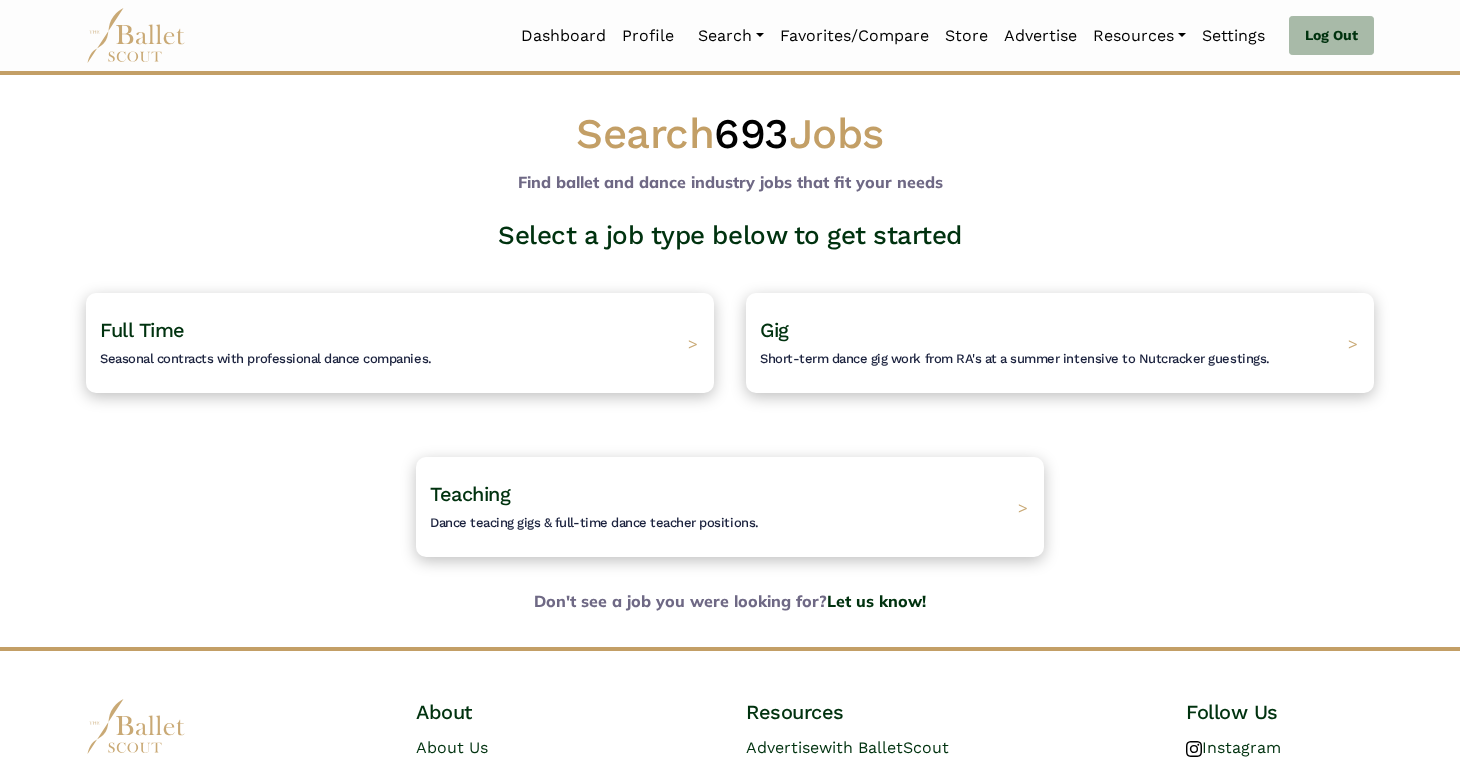 scroll, scrollTop: 0, scrollLeft: 0, axis: both 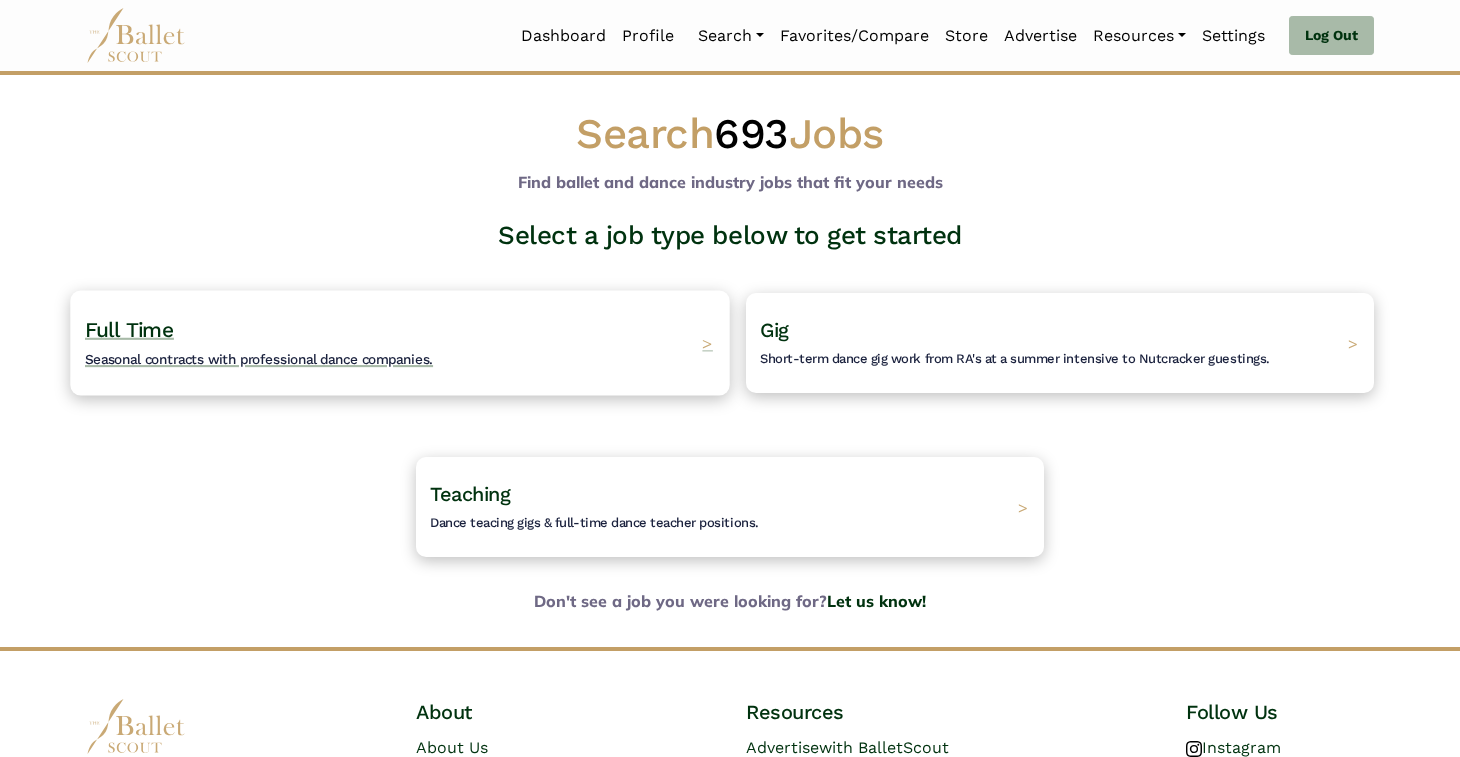 click on "Full Time Seasonal
contracts with professional dance companies.
>" at bounding box center (399, 342) 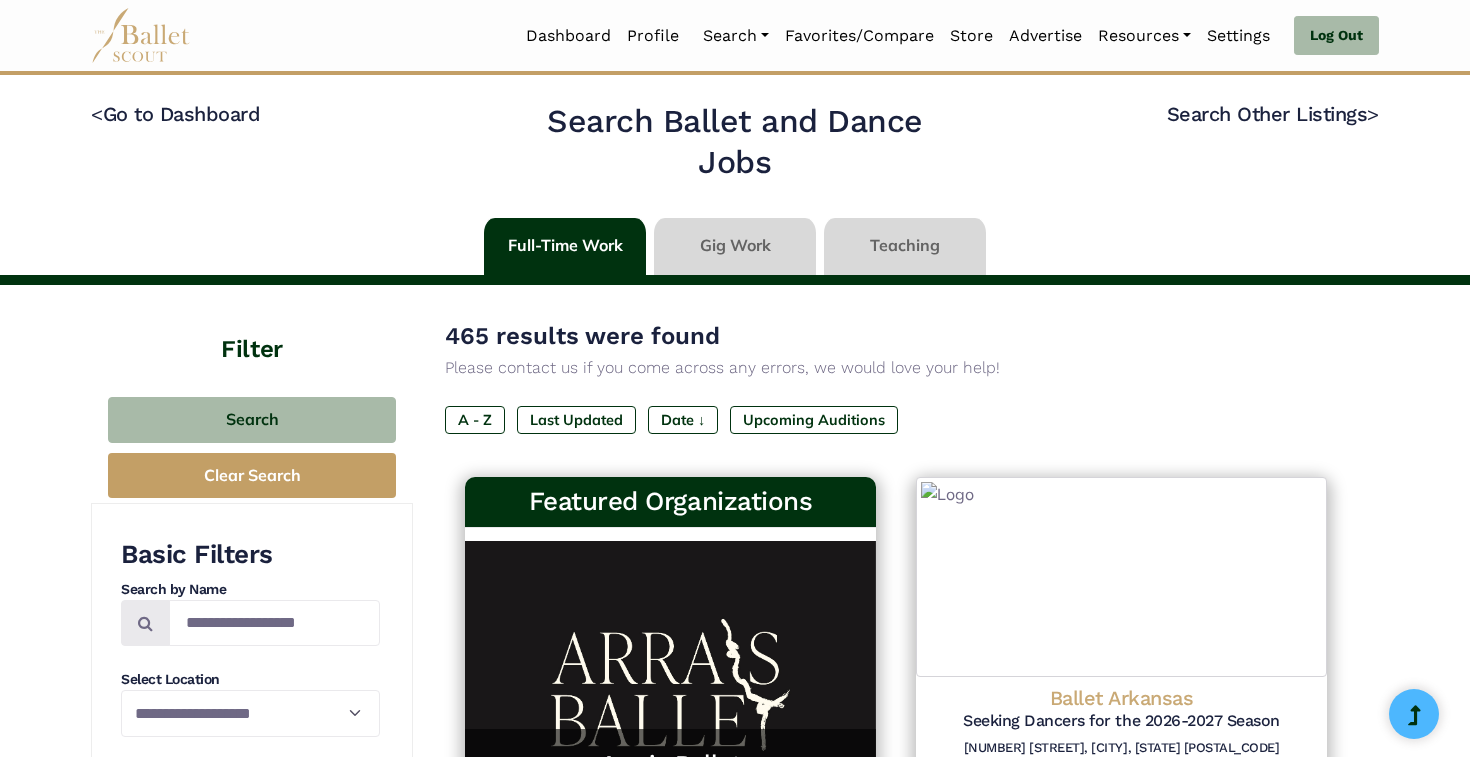 type on "******" 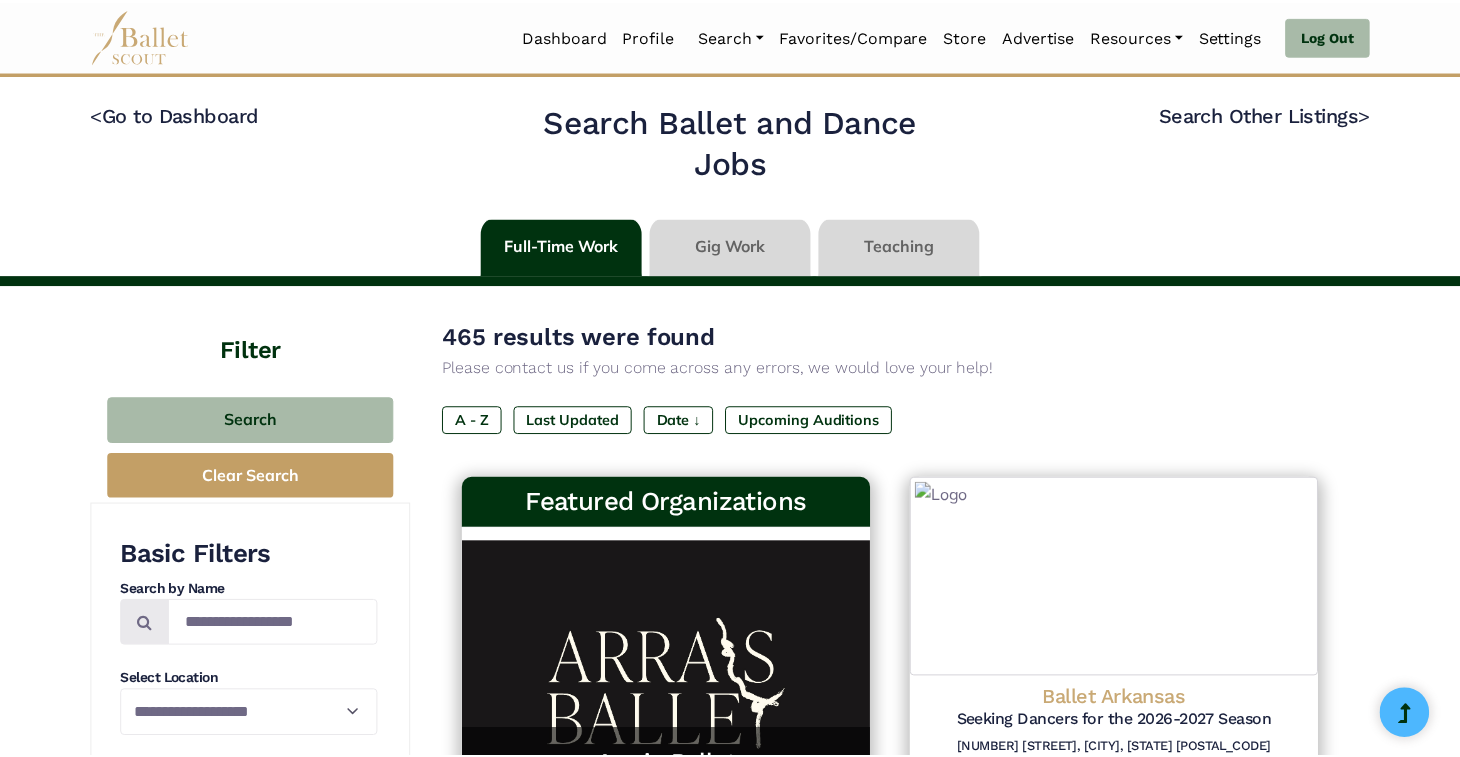scroll, scrollTop: 0, scrollLeft: 0, axis: both 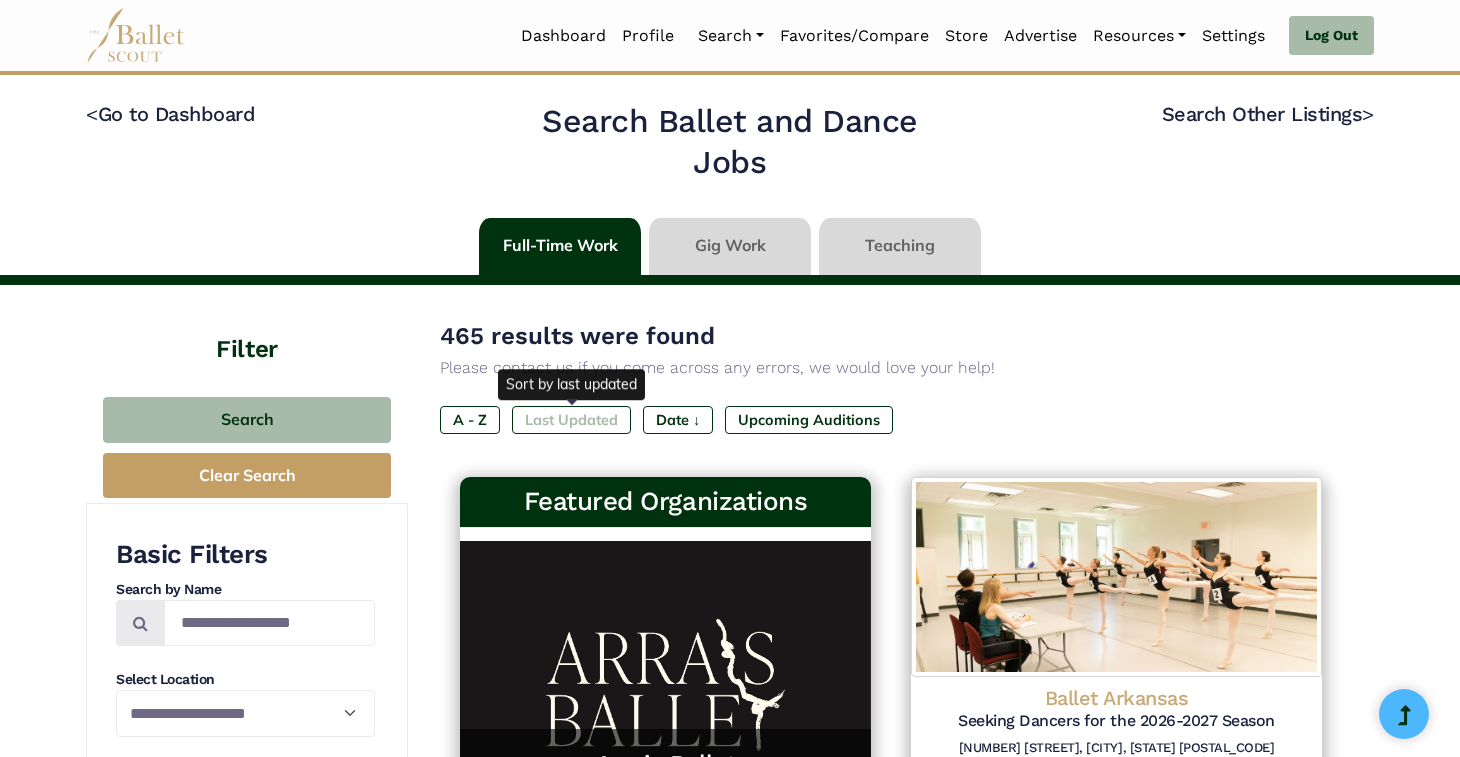 click on "Last Updated" at bounding box center (571, 420) 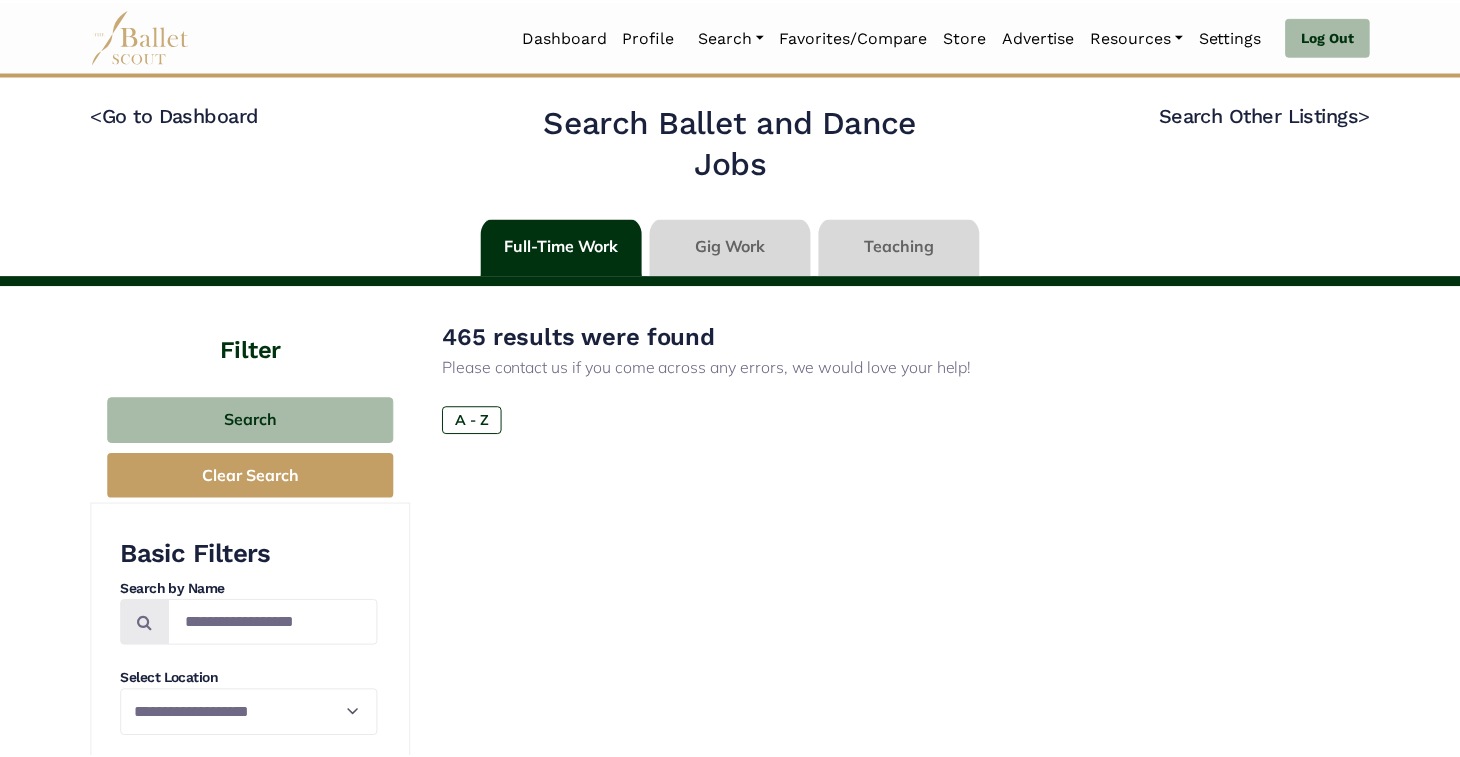 scroll, scrollTop: 0, scrollLeft: 0, axis: both 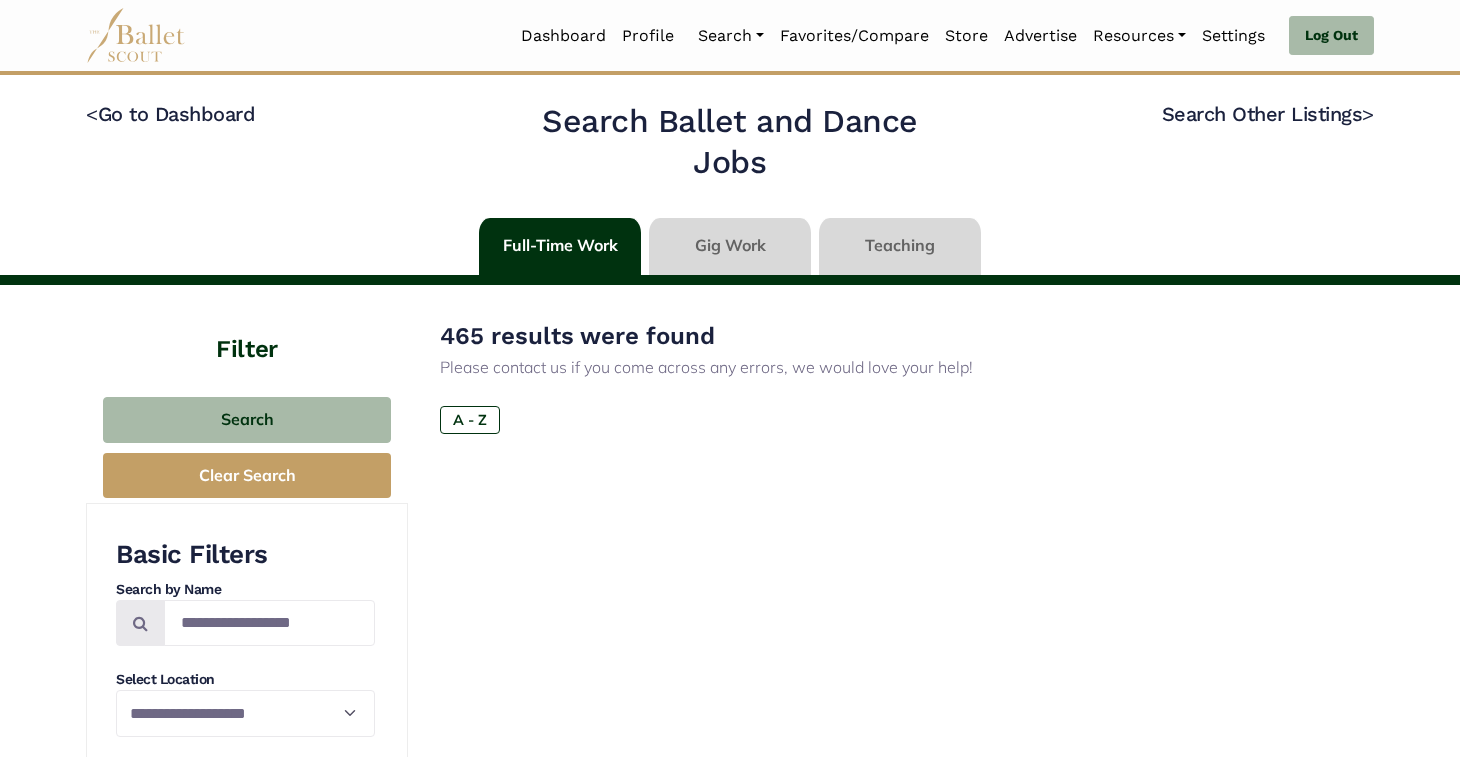 type on "******" 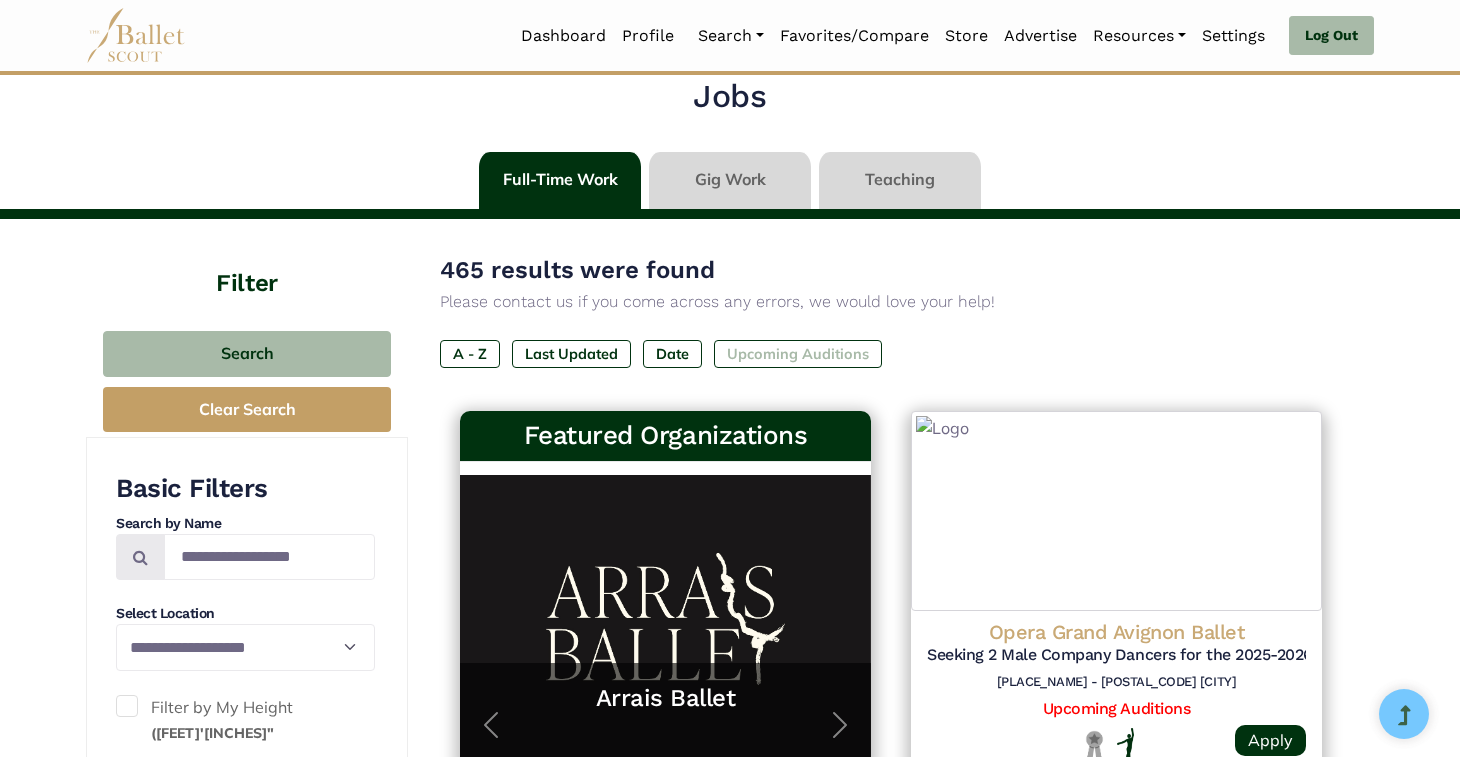 scroll, scrollTop: 127, scrollLeft: 0, axis: vertical 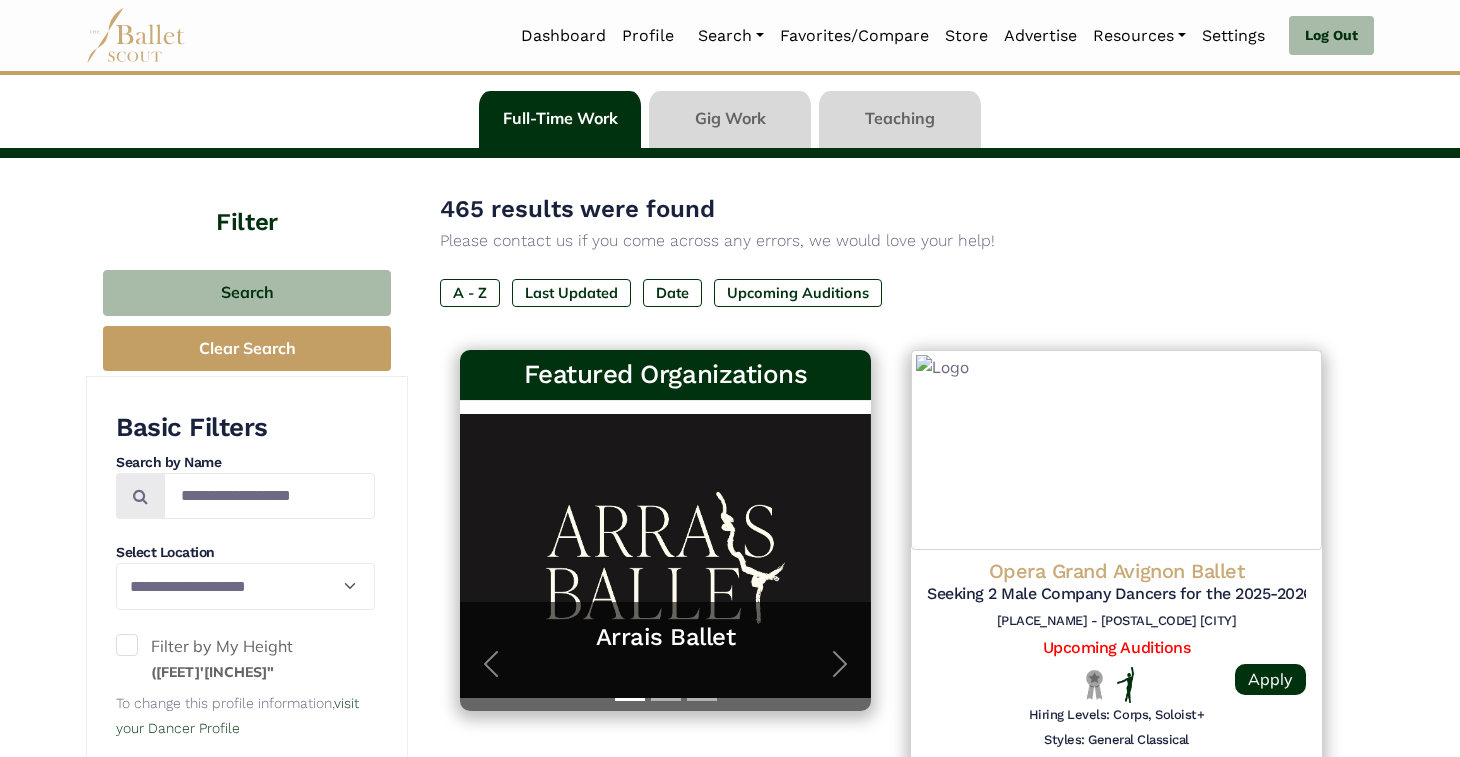 click at bounding box center [730, 119] 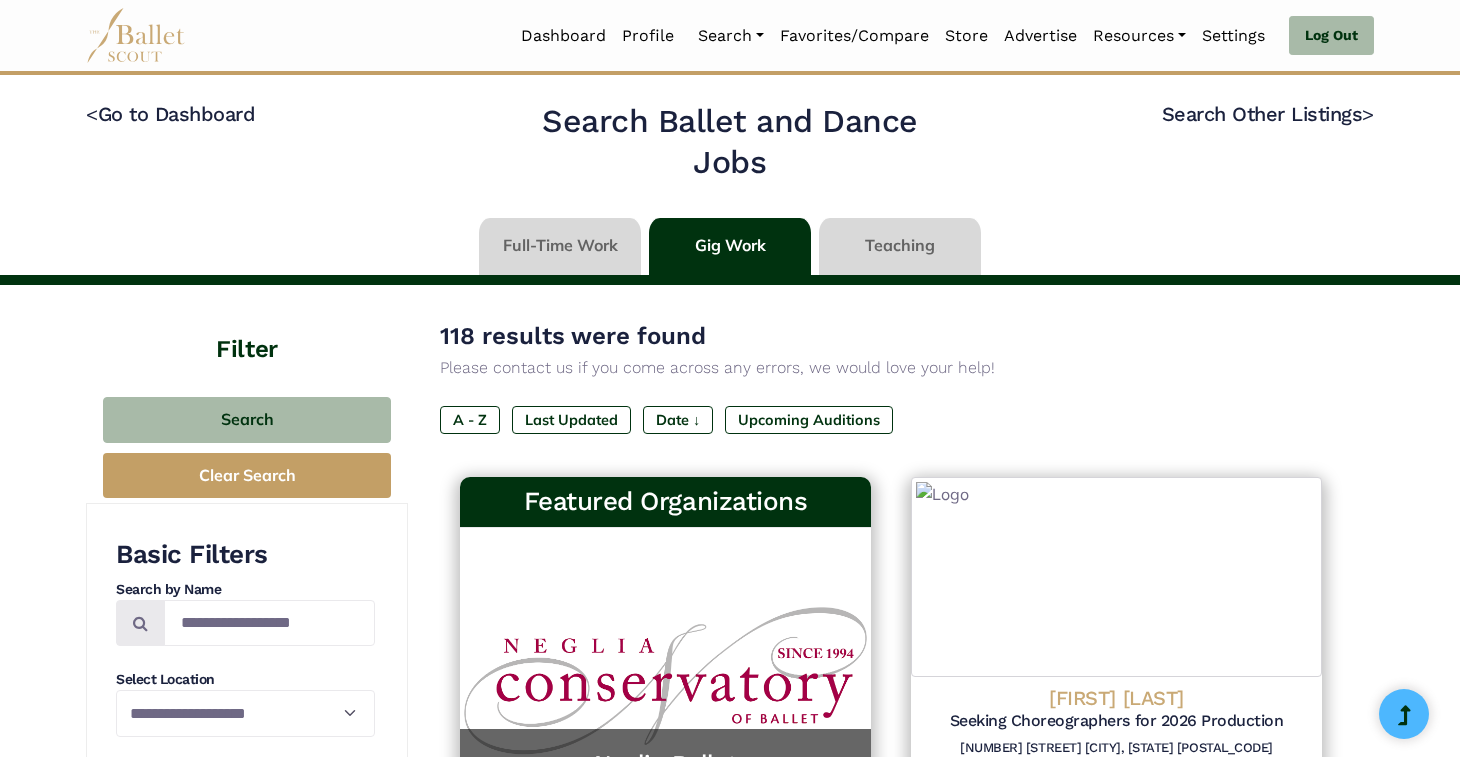 scroll, scrollTop: 0, scrollLeft: 0, axis: both 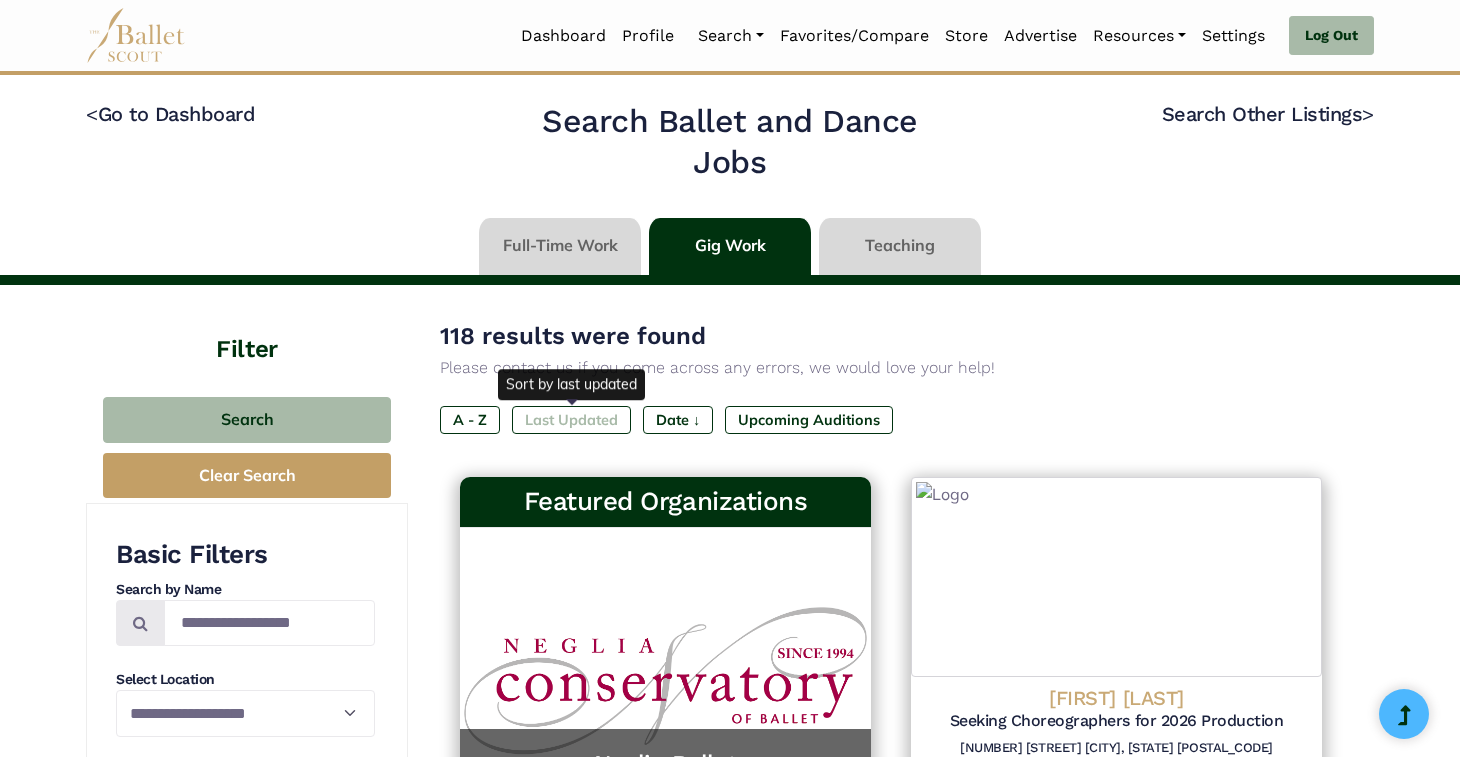 click on "Last Updated" at bounding box center (571, 420) 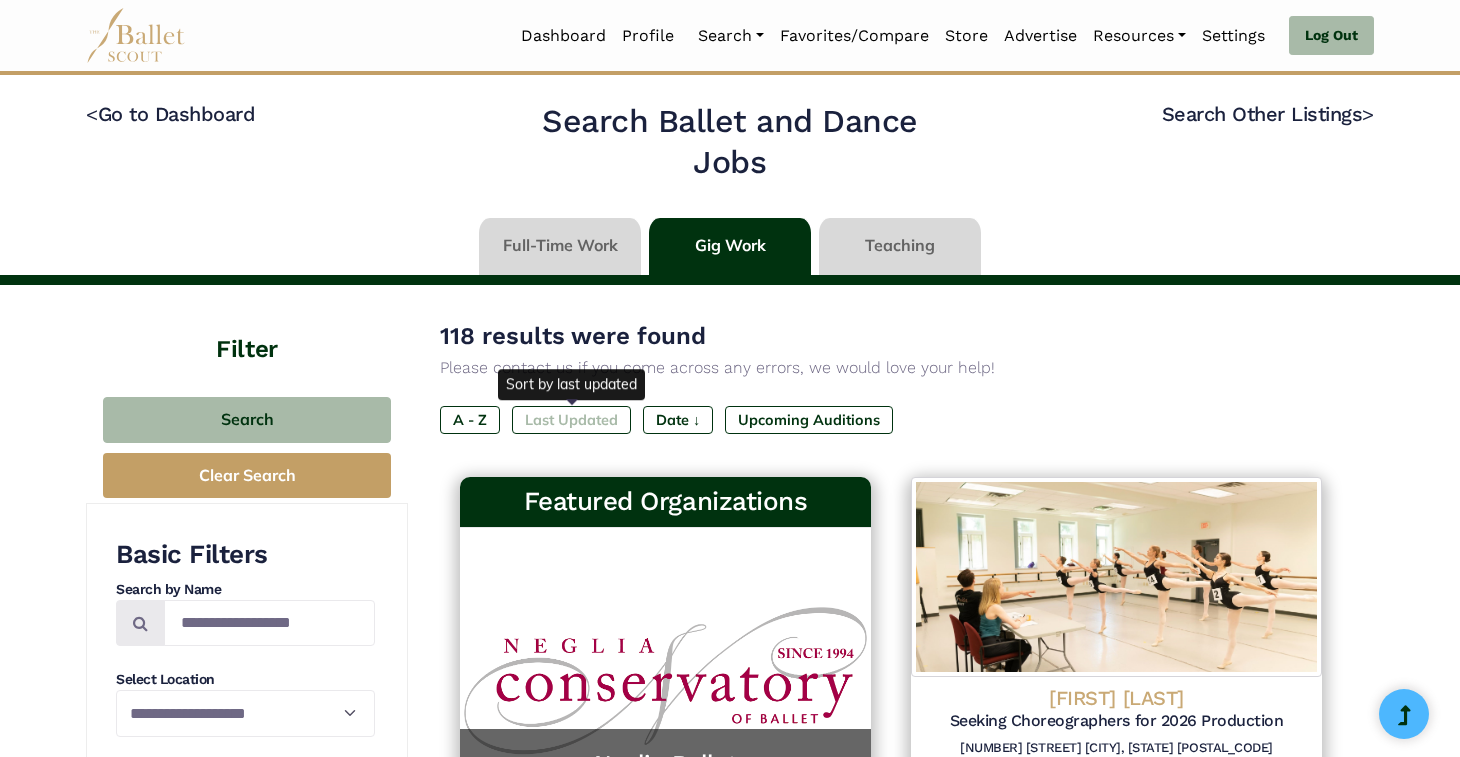click on "Last Updated" at bounding box center (571, 420) 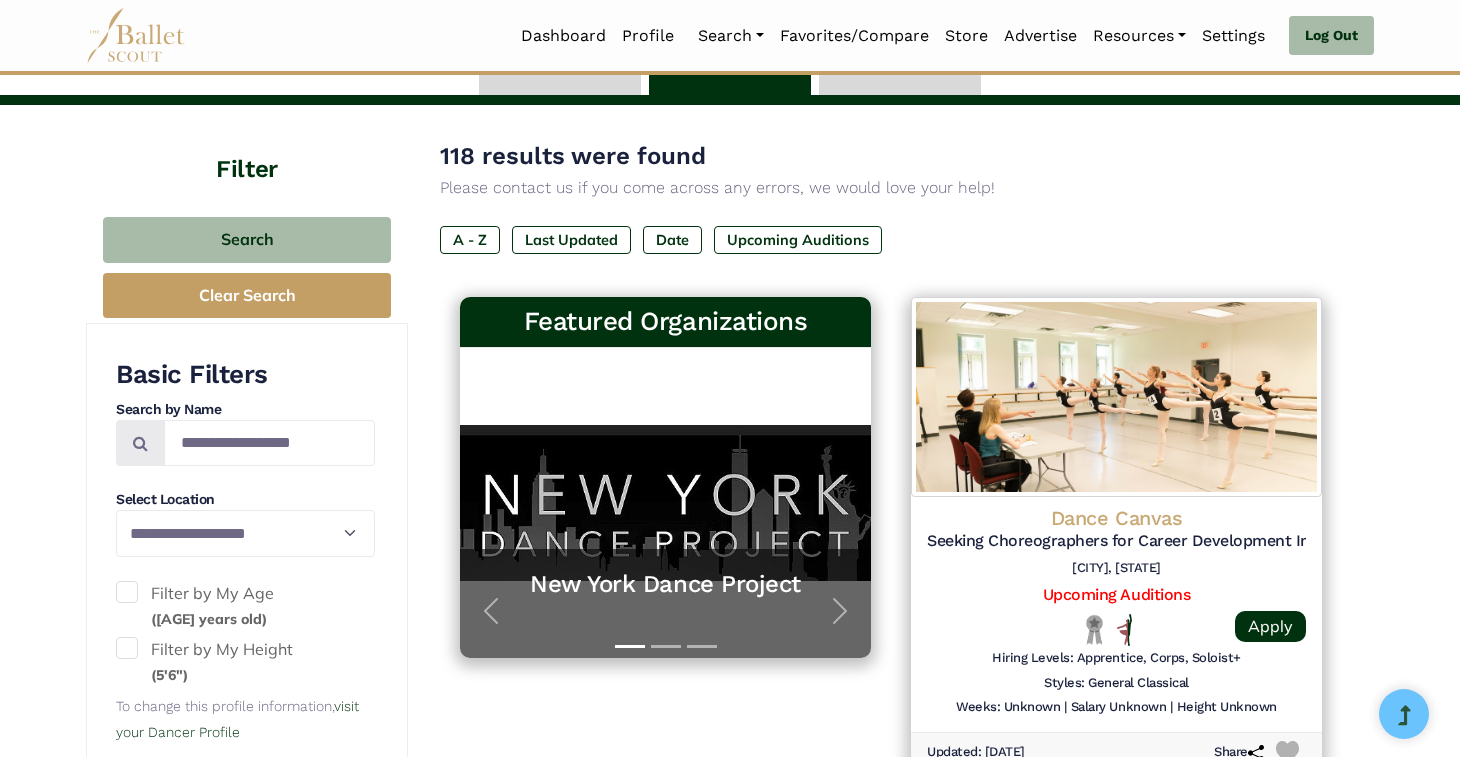 scroll, scrollTop: 244, scrollLeft: 0, axis: vertical 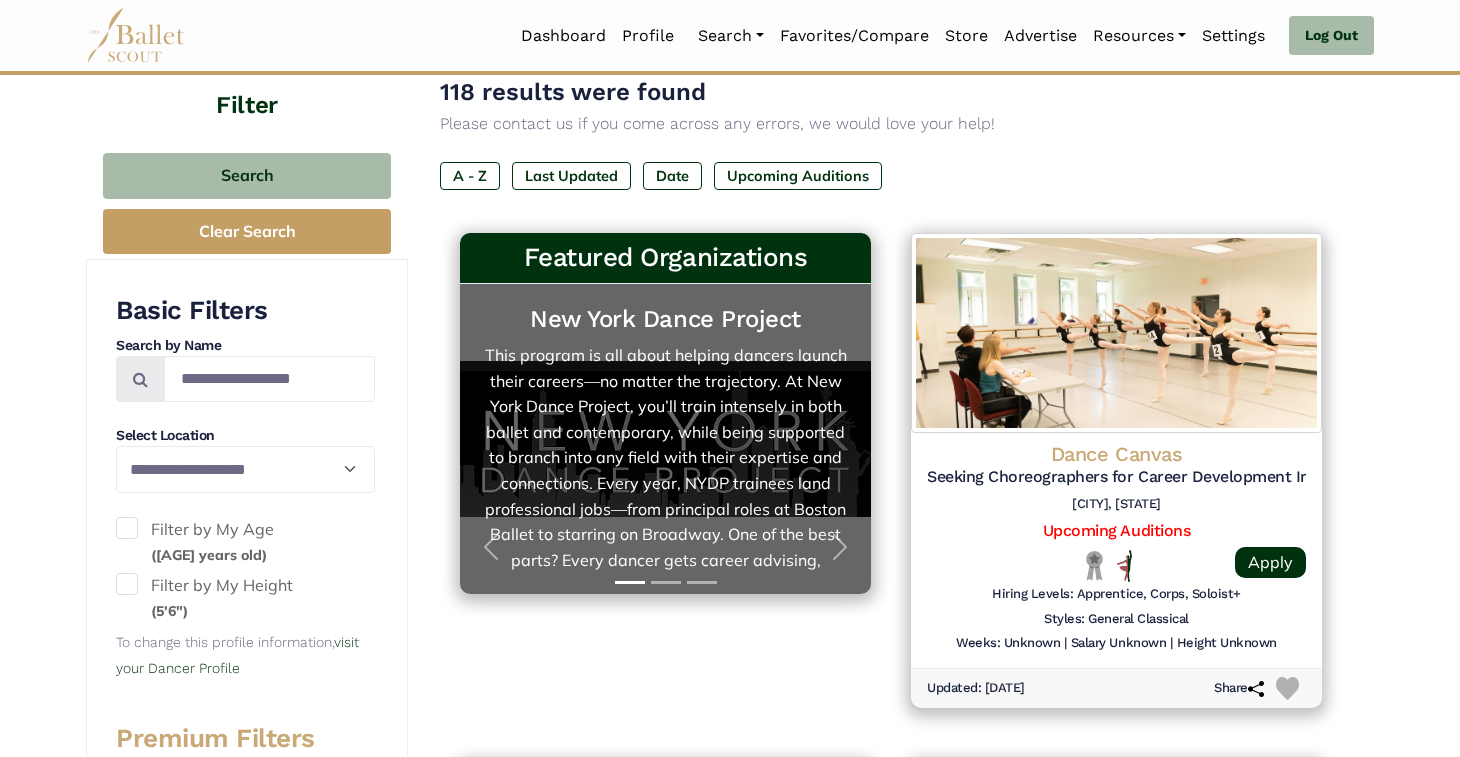 click on "New York Dance Project
This program is all about helping dancers launch their careers—no matter the trajectory. At New York Dance Project, you’ll train intensely in both ballet and contemporary, while being supported to branch into any field with their expertise and connections. Every year, NYDP trainees land professional jobs—from principal roles at Boston Ballet to starring on Broadway. One of the best parts? Every dancer gets career advising, individualized mentoring, and personal support to help them succeed. Auditions are open now for both the trainee program—join in-person or by video submission. Scholarships and visa sponsorships are available." at bounding box center [665, 439] 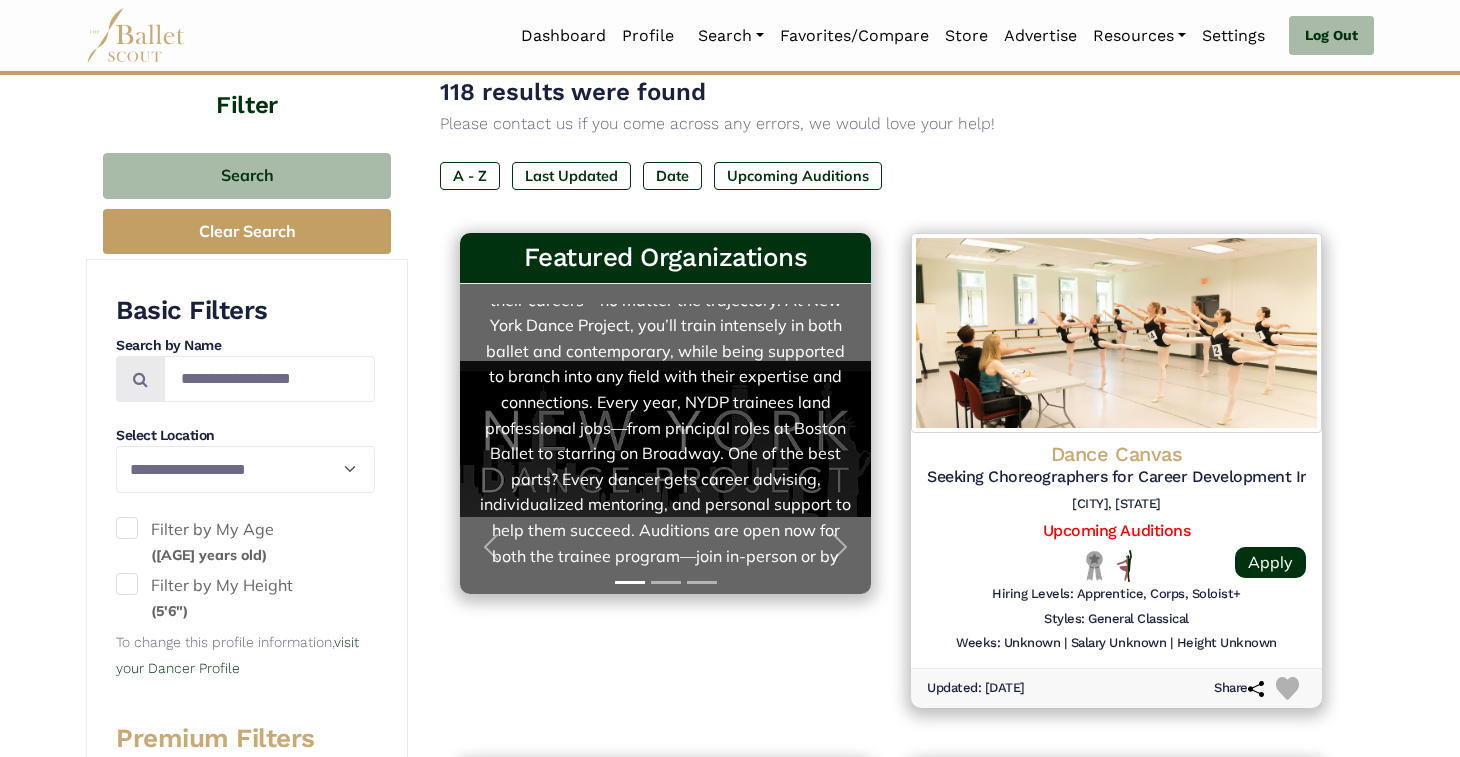 scroll, scrollTop: 127, scrollLeft: 0, axis: vertical 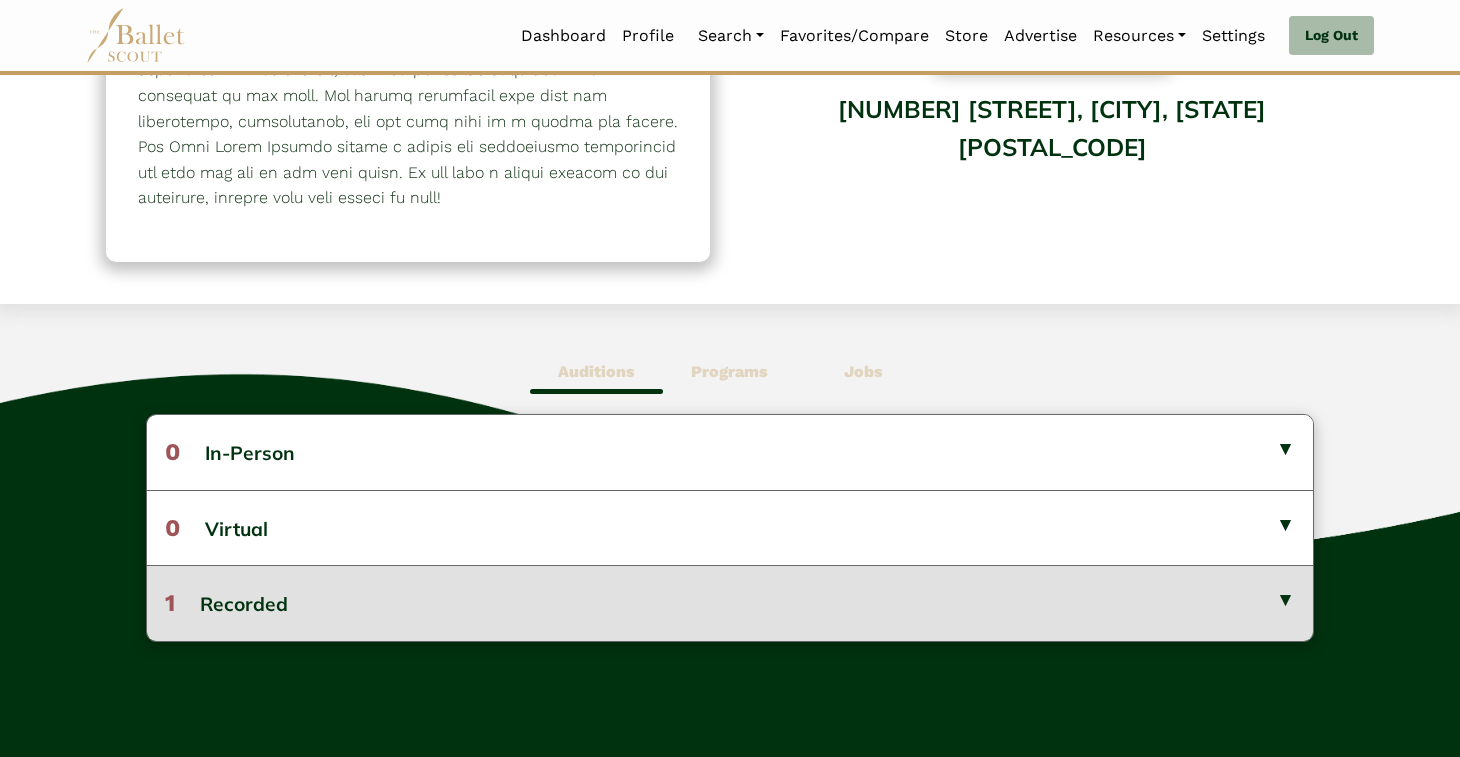 click on "1   Recorded" at bounding box center [730, 602] 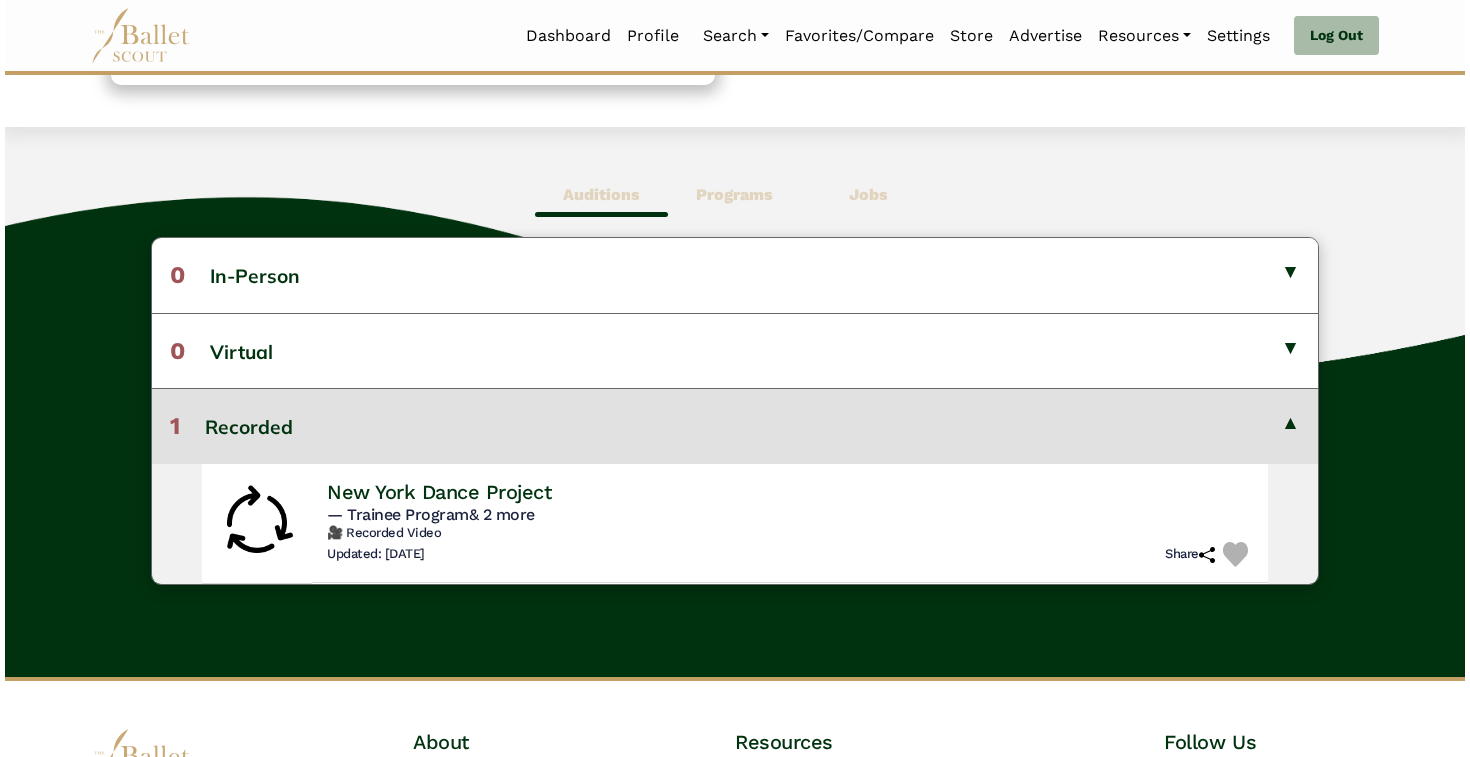 scroll, scrollTop: 502, scrollLeft: 0, axis: vertical 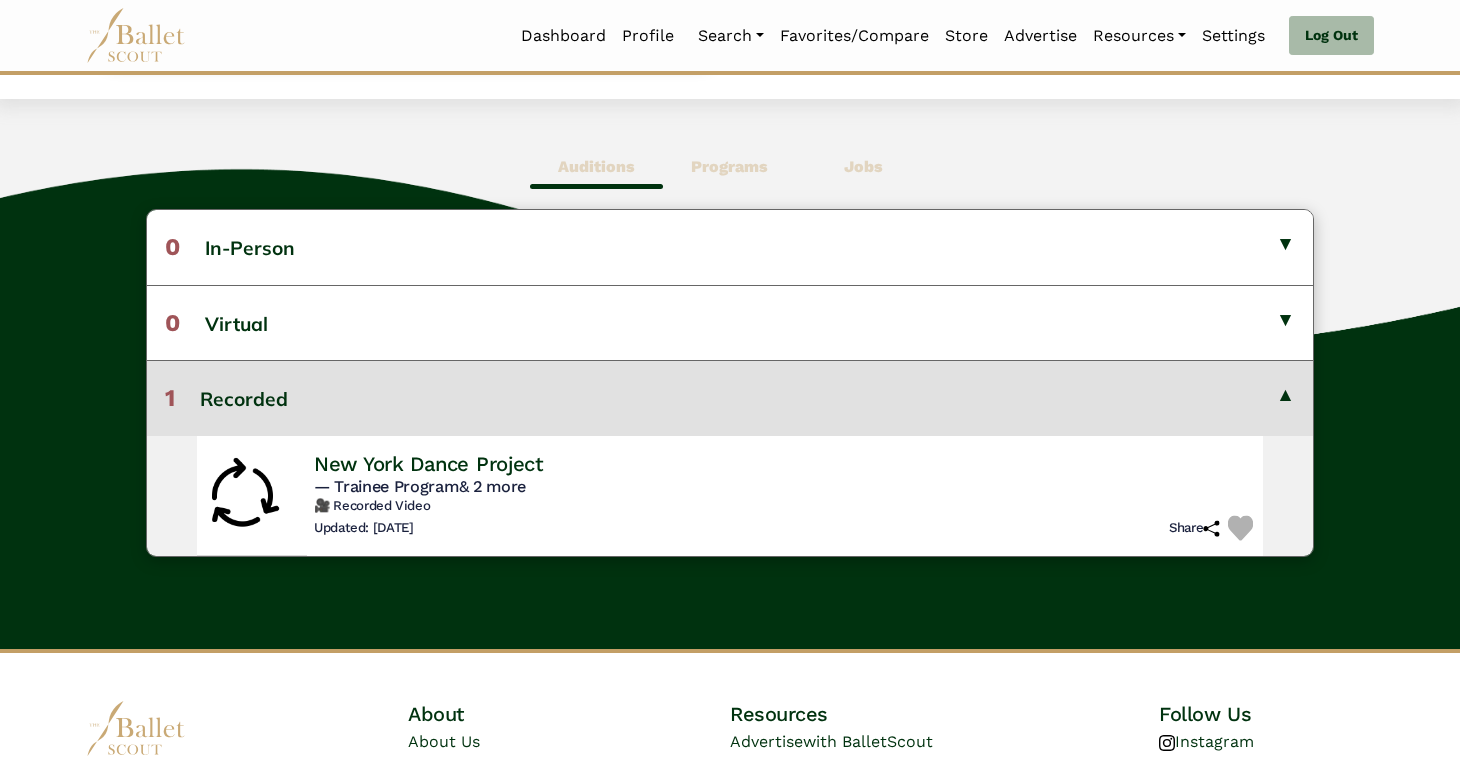 click on "🎥 Recorded Video" at bounding box center (786, 505) 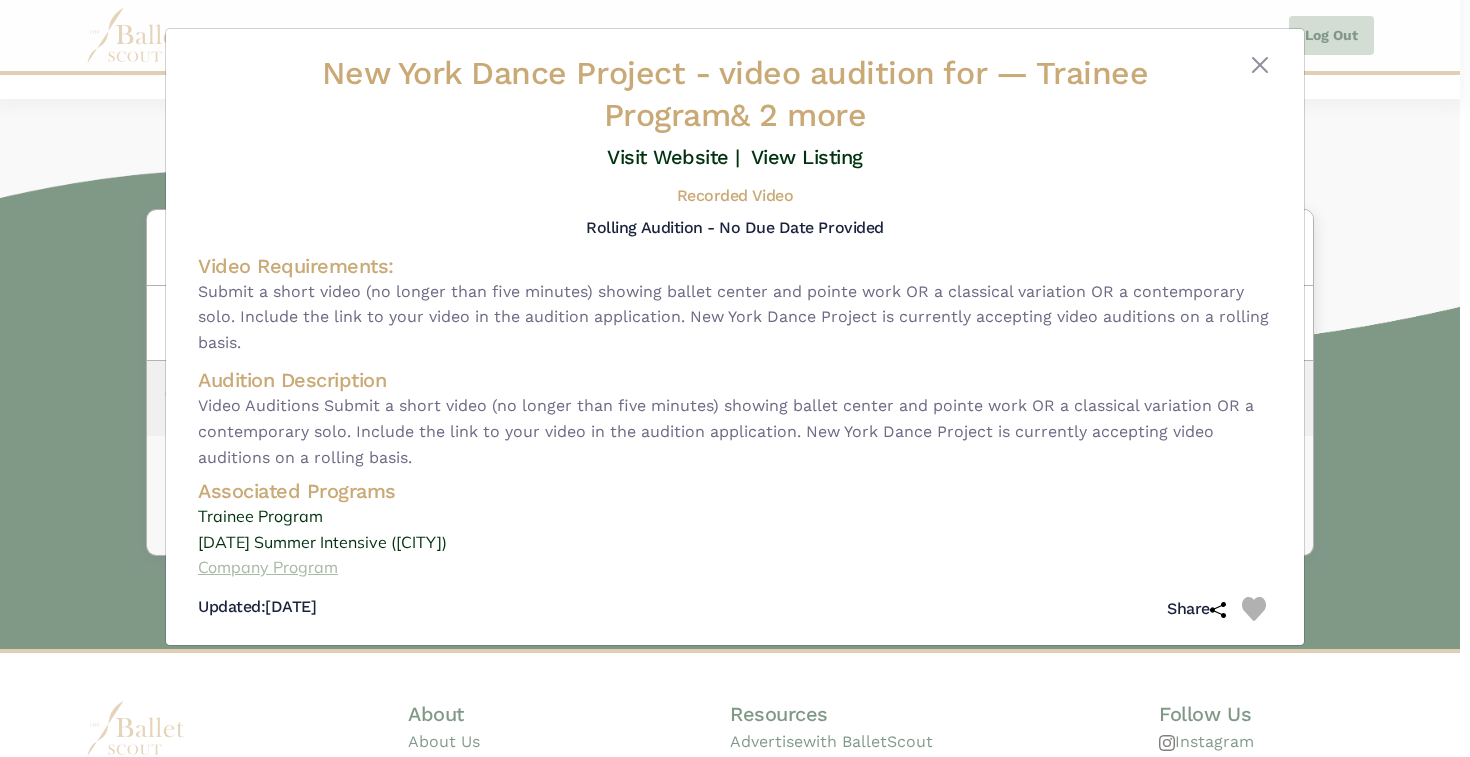 click on "Company Program" at bounding box center [735, 568] 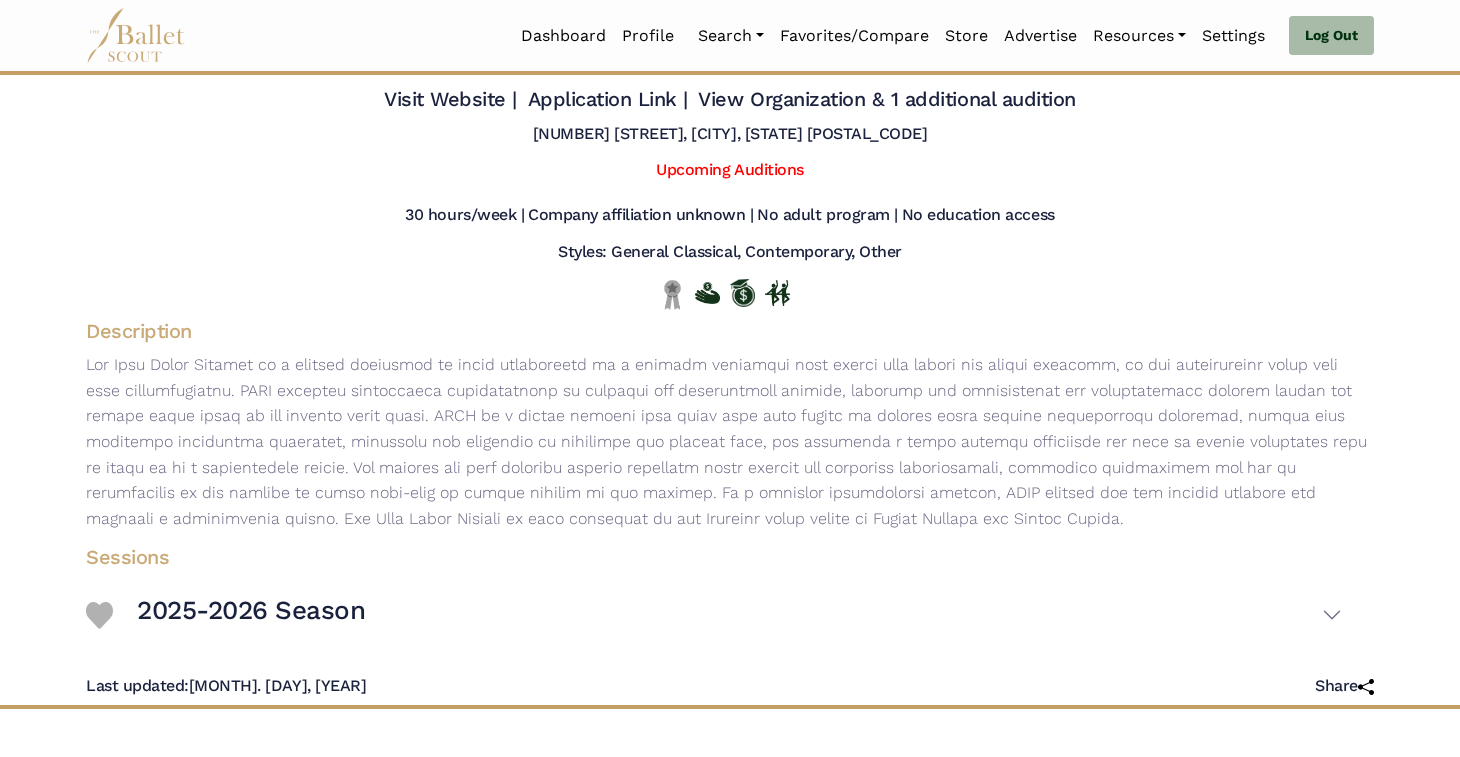 scroll, scrollTop: 0, scrollLeft: 0, axis: both 